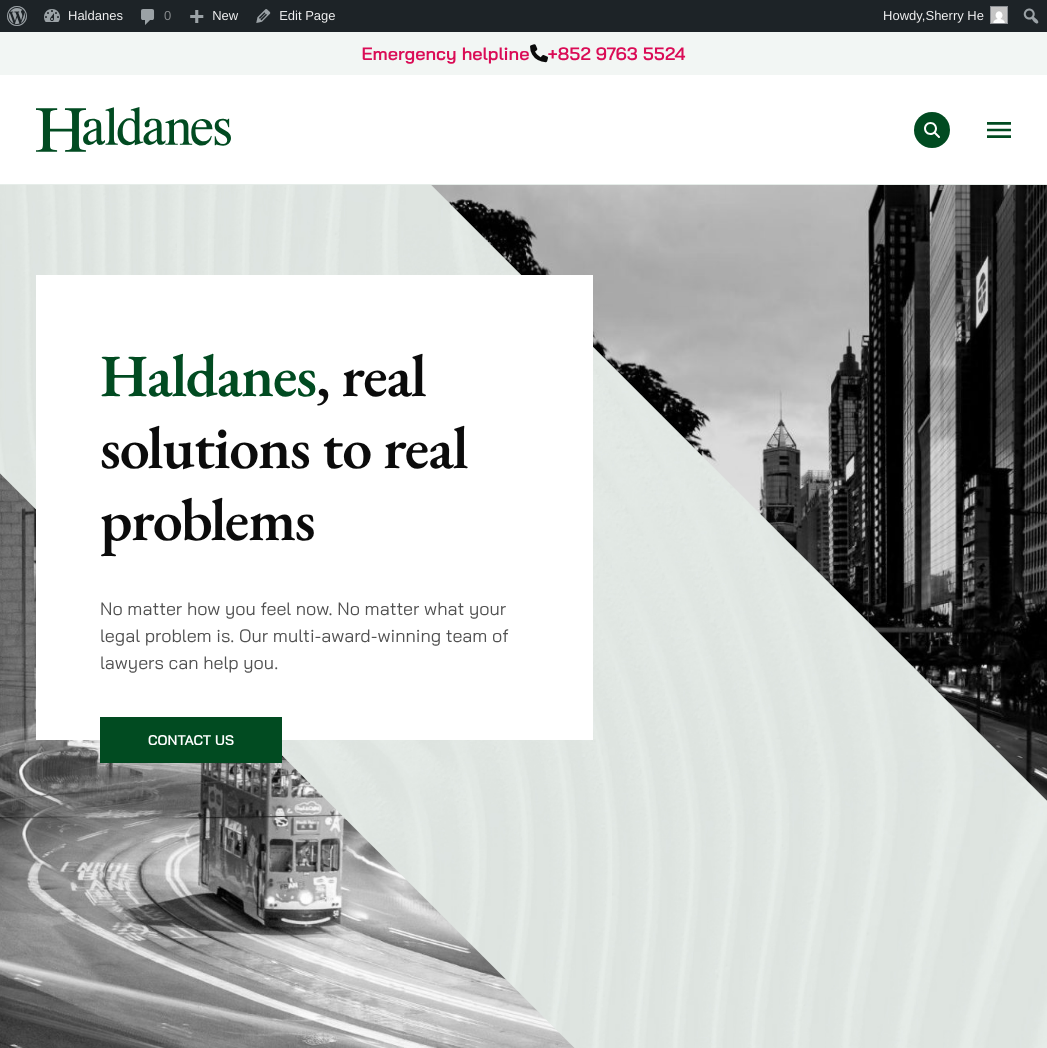 scroll, scrollTop: 0, scrollLeft: 0, axis: both 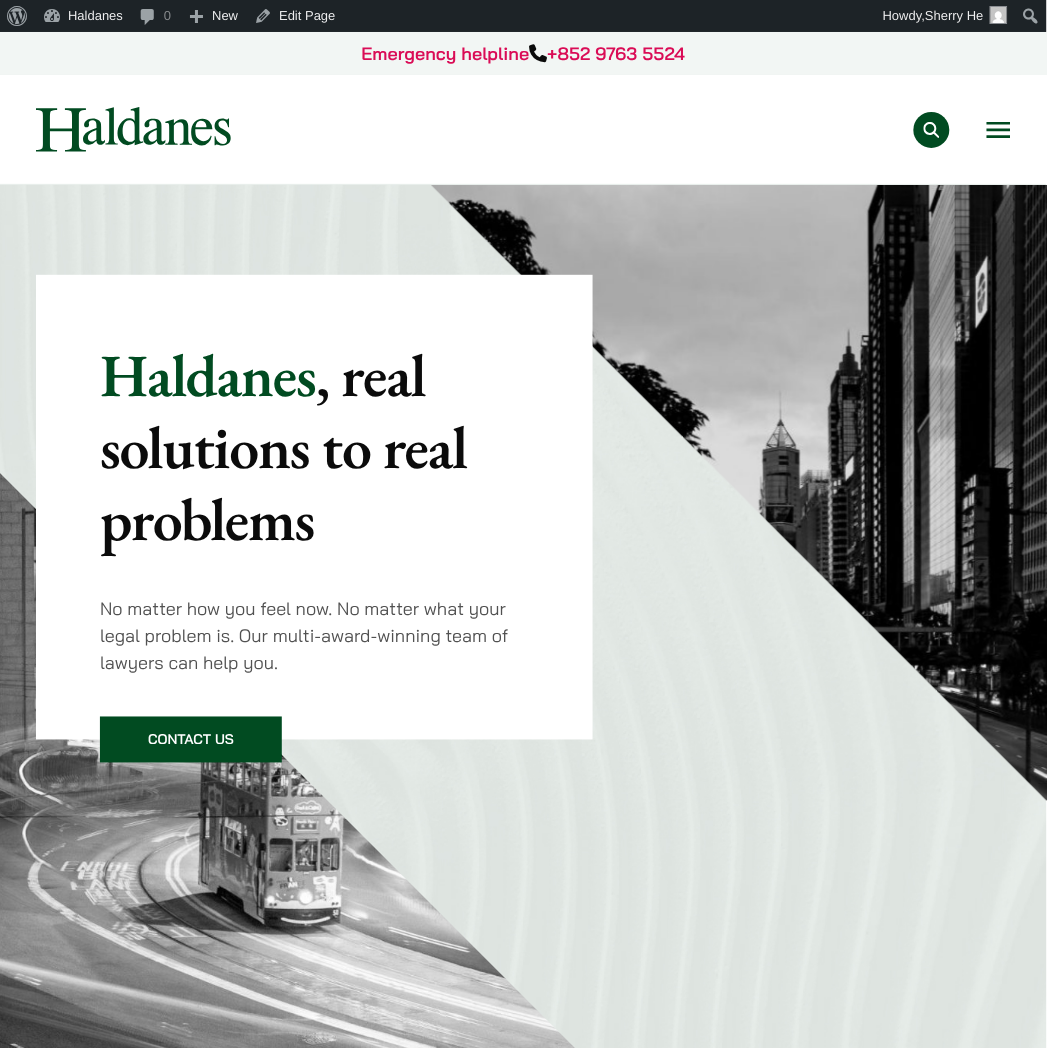click on "Open menu" at bounding box center (999, 130) 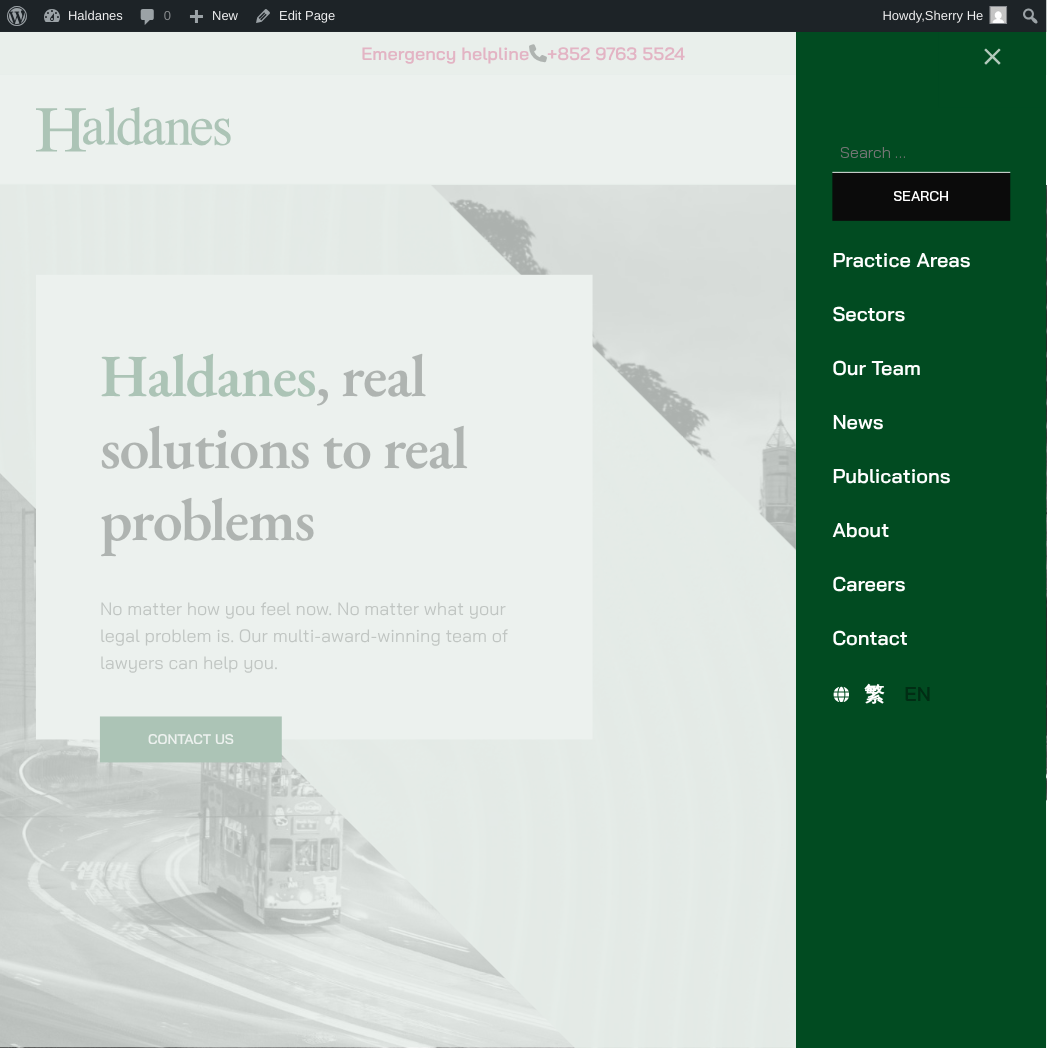 click on "News" at bounding box center (922, 422) 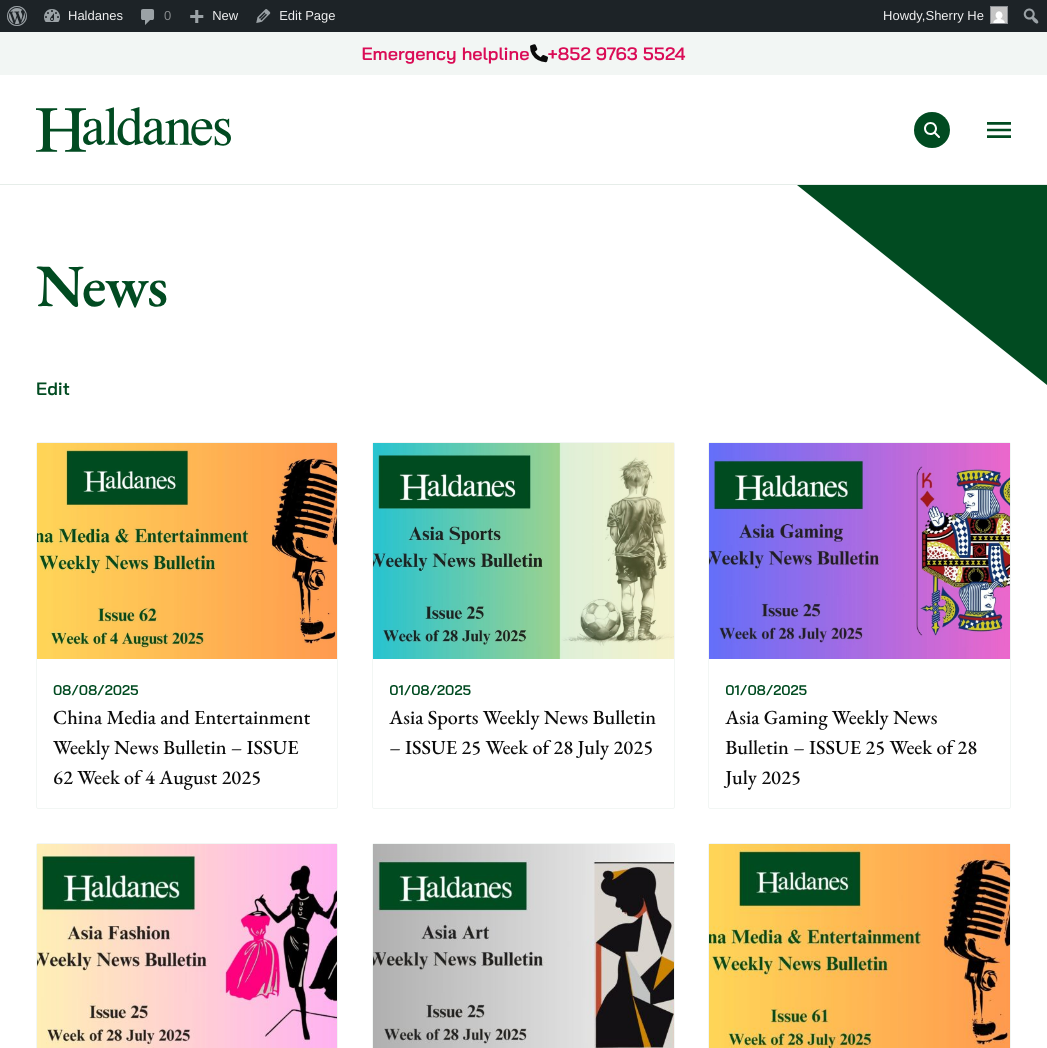 scroll, scrollTop: 0, scrollLeft: 0, axis: both 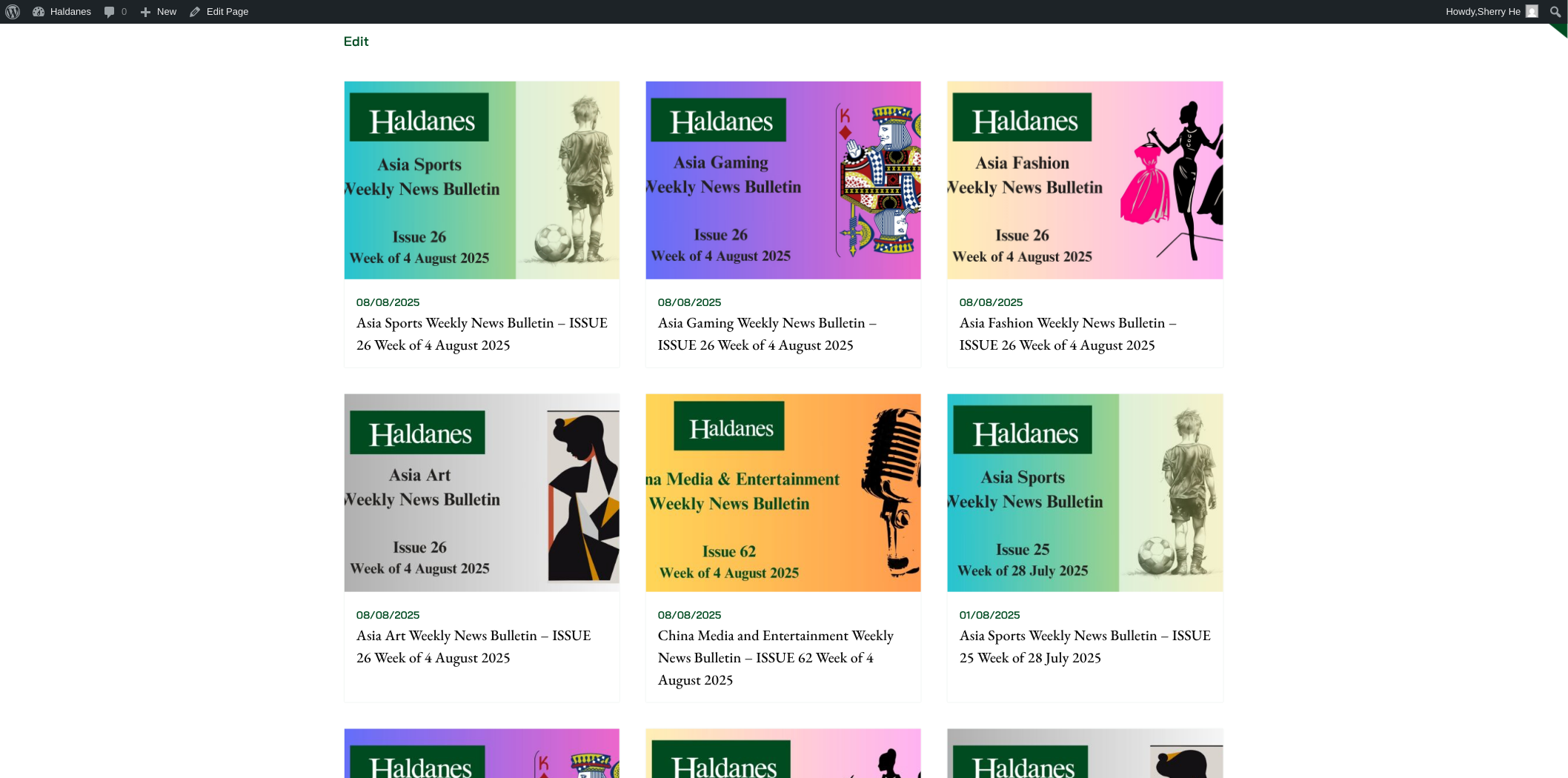 click at bounding box center (783, 493) 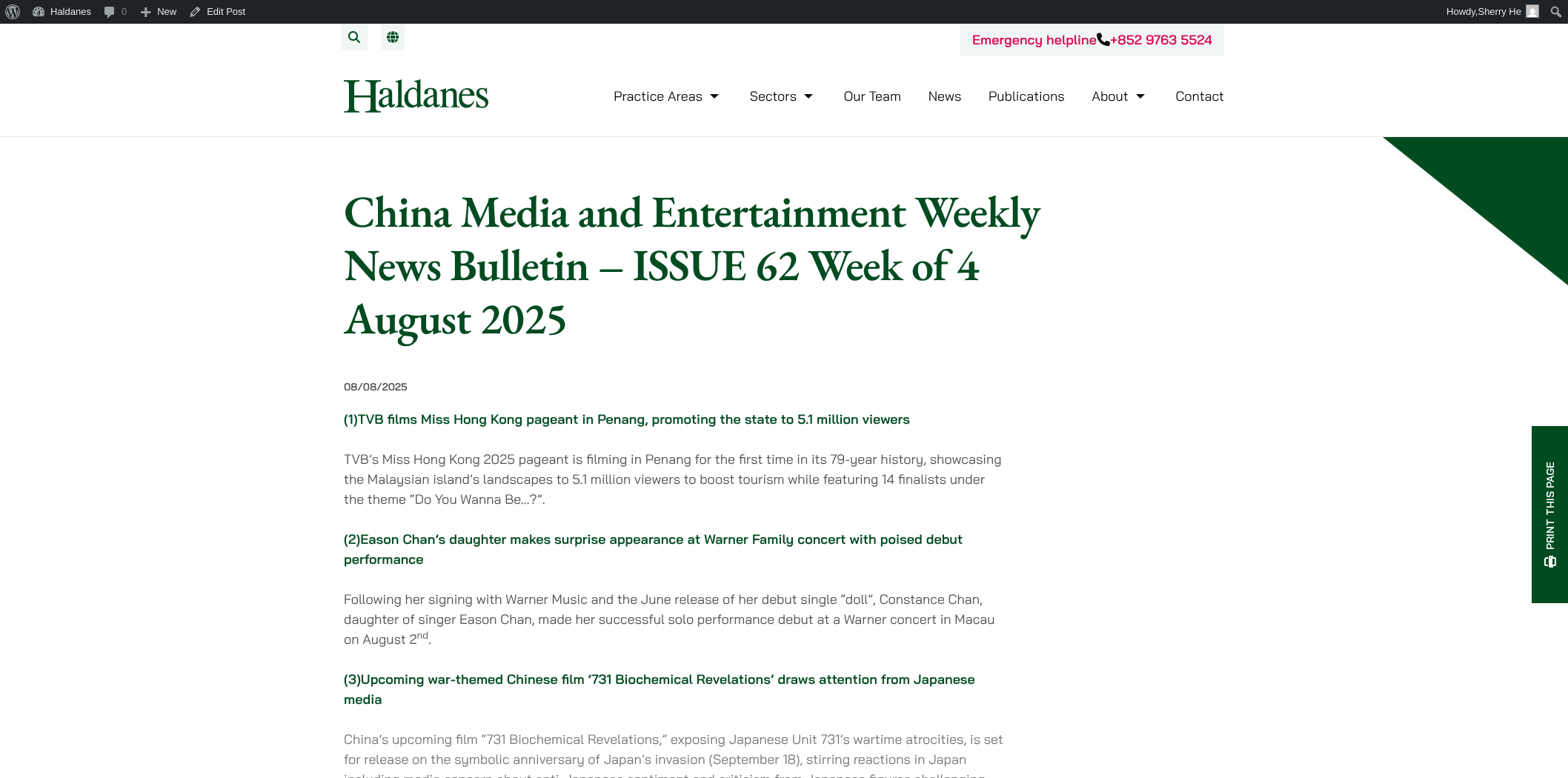 scroll, scrollTop: 0, scrollLeft: 0, axis: both 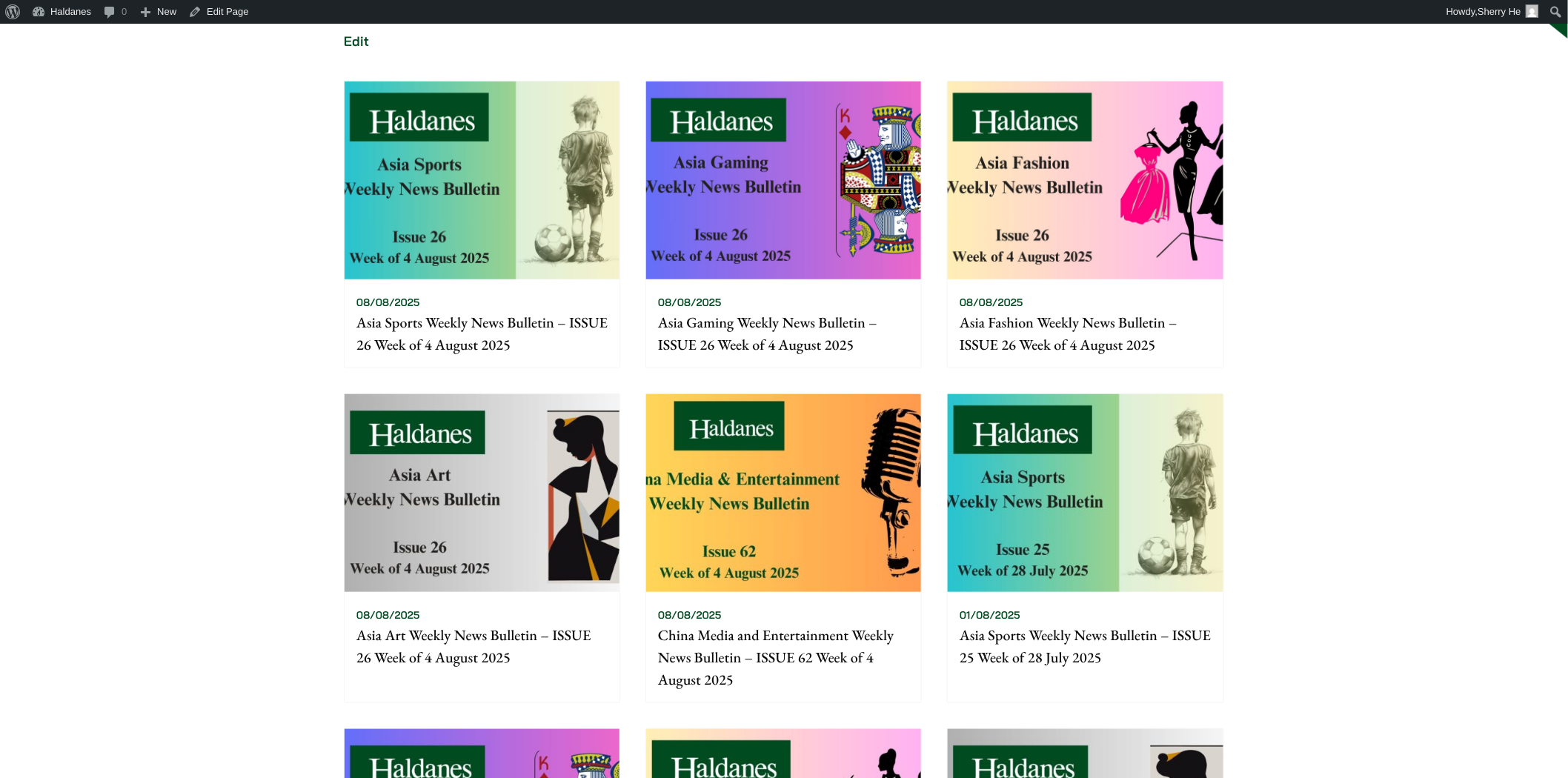click at bounding box center [482, 493] 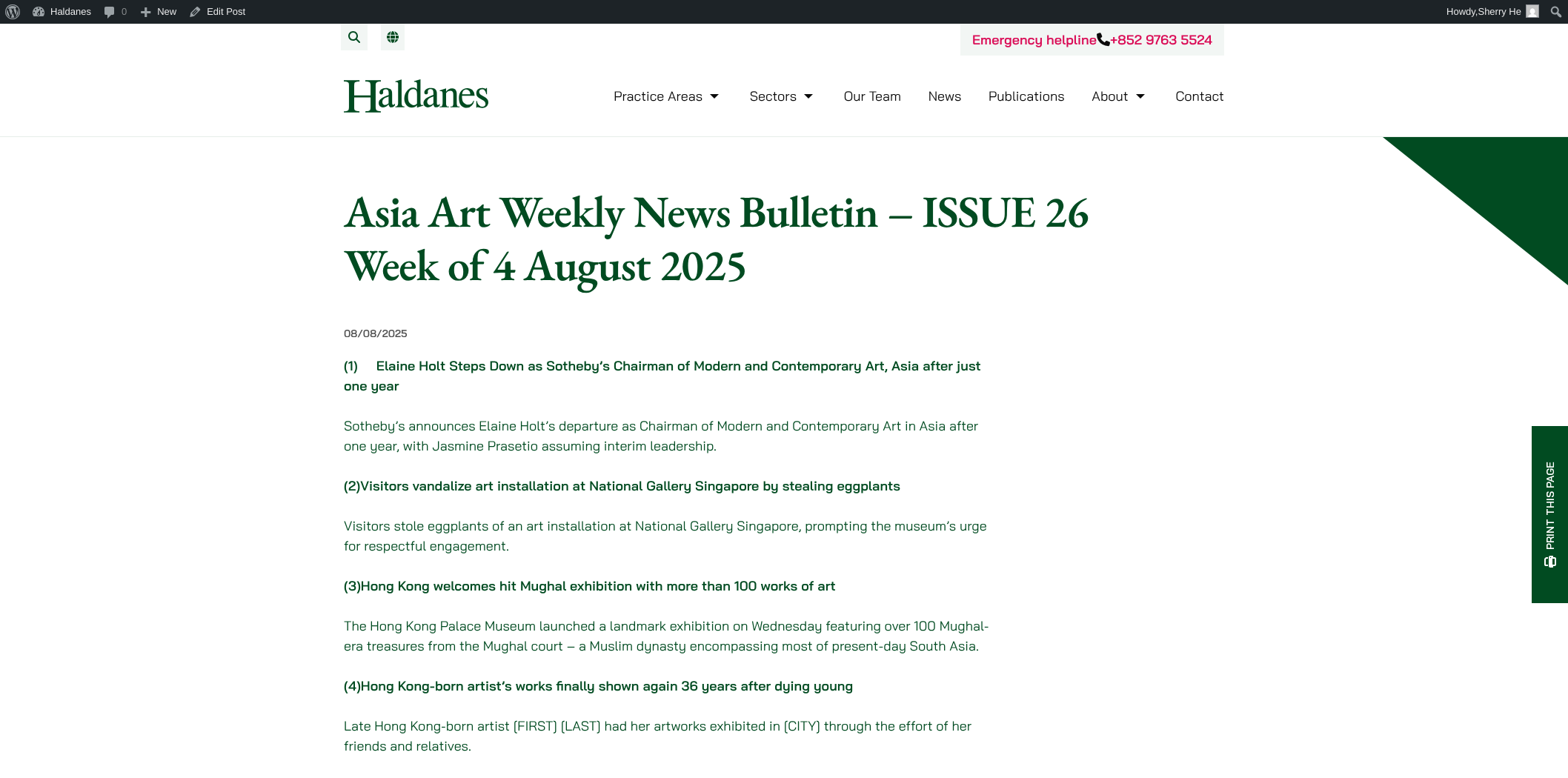 scroll, scrollTop: 0, scrollLeft: 0, axis: both 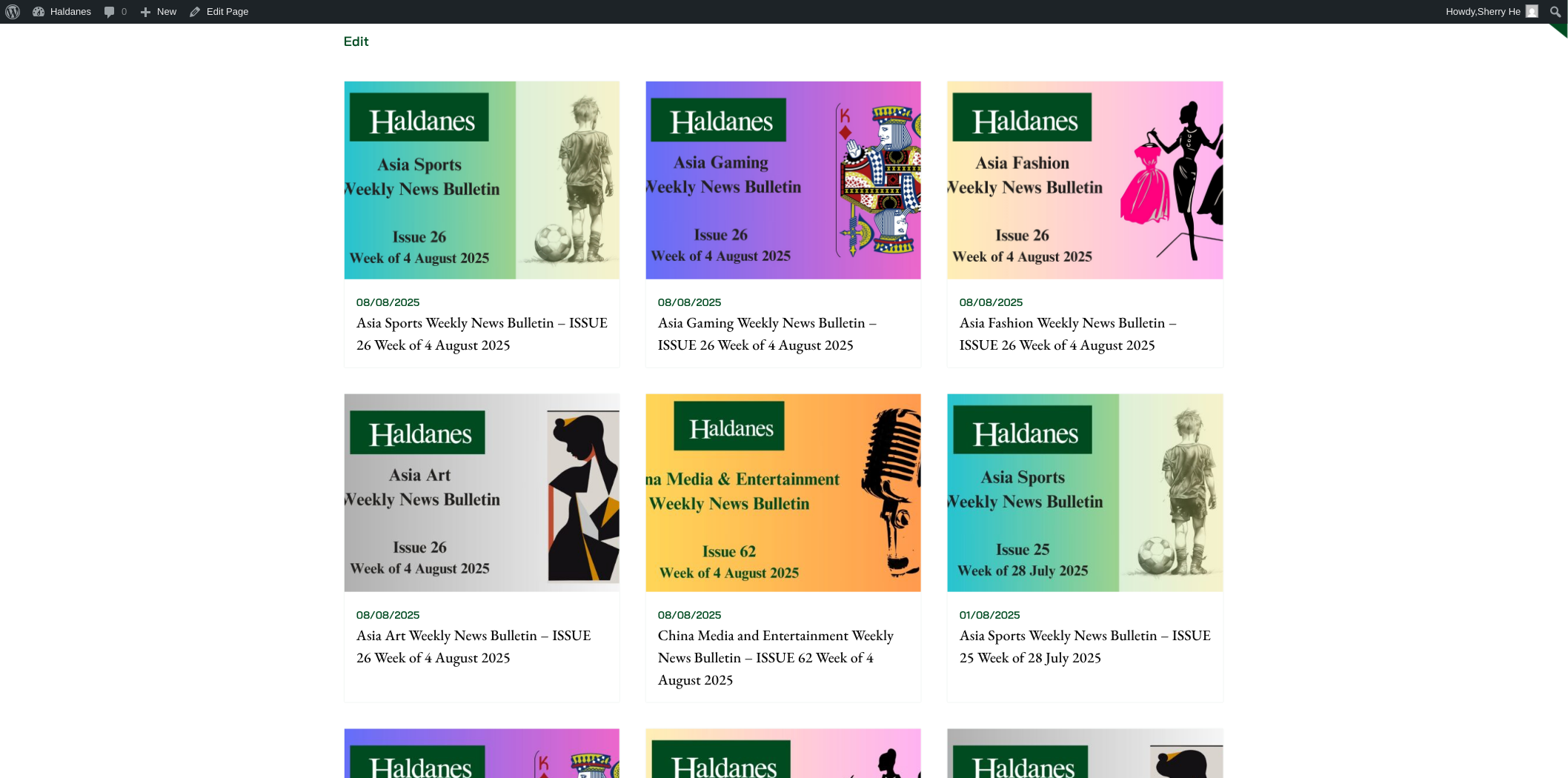 click at bounding box center (1085, 180) 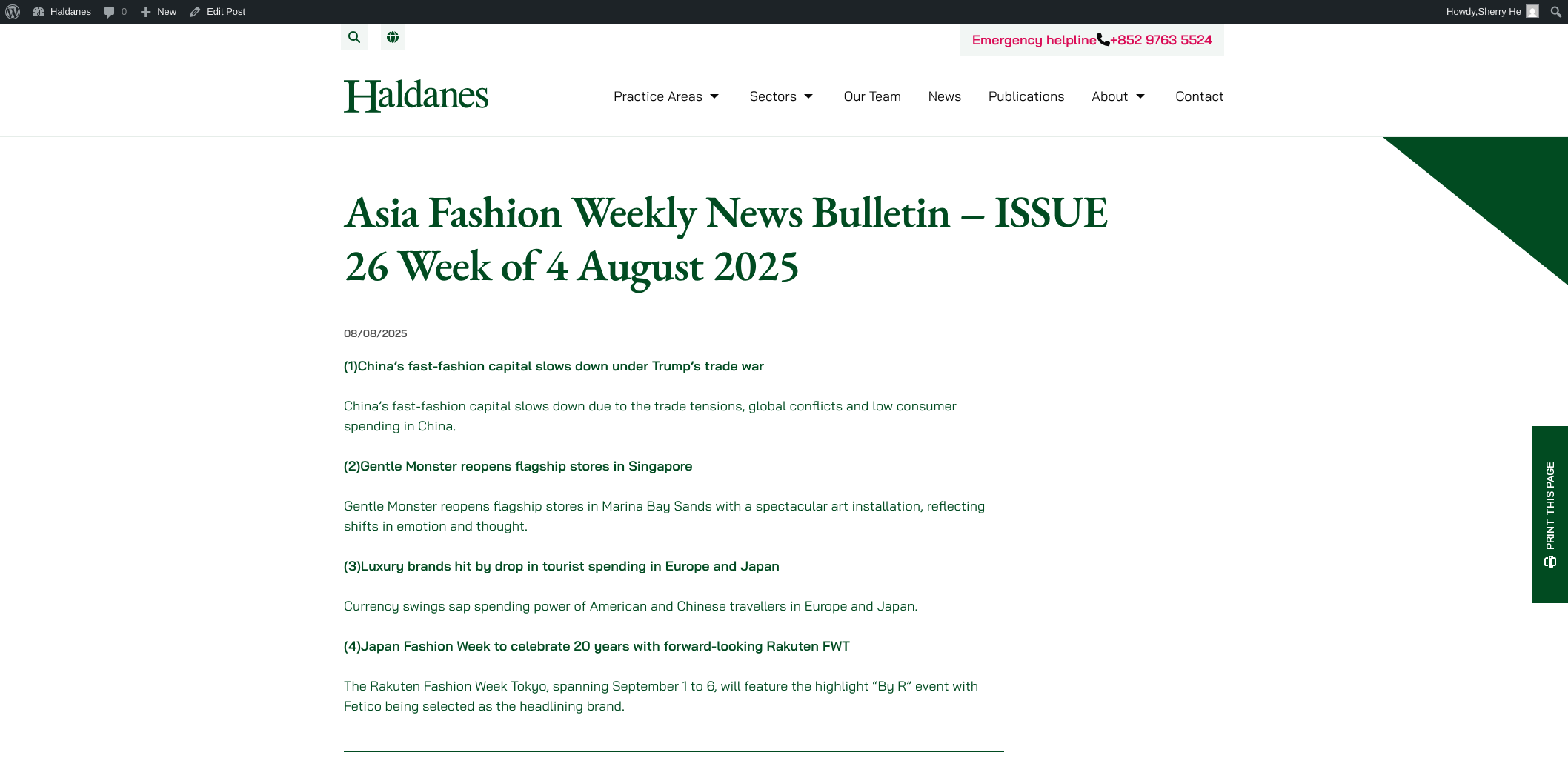 scroll, scrollTop: 0, scrollLeft: 0, axis: both 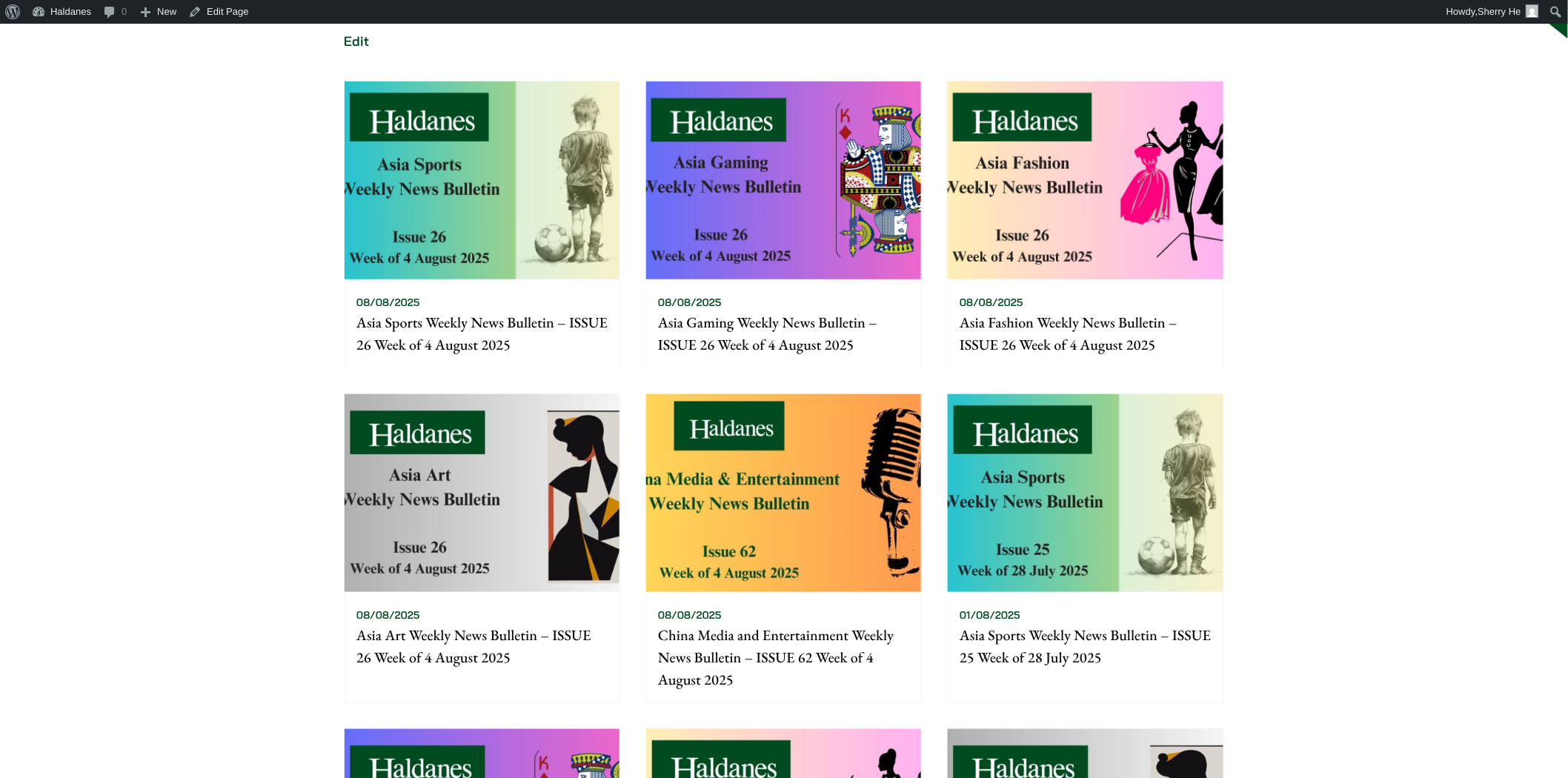 click at bounding box center (1085, 180) 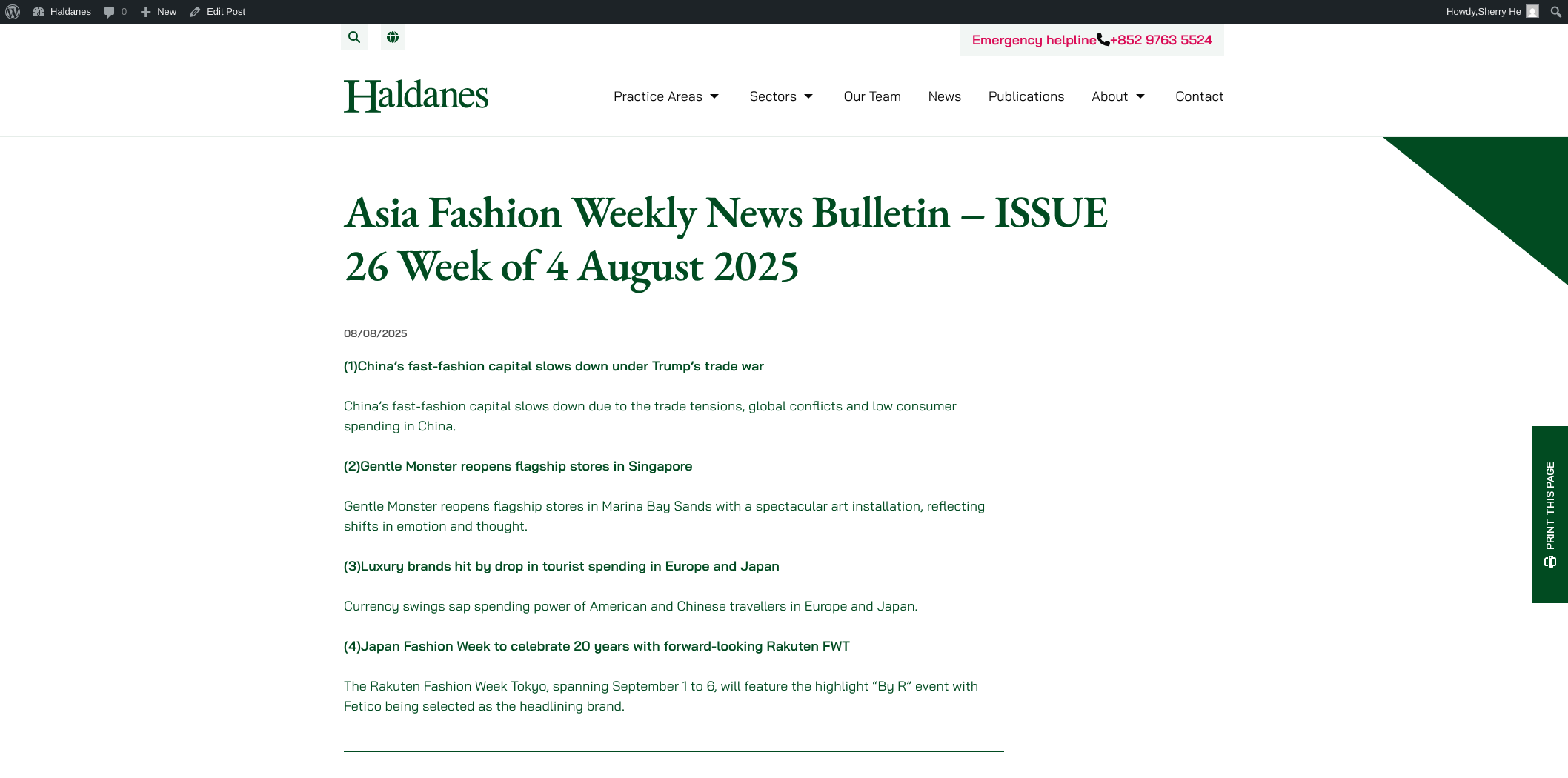 scroll, scrollTop: 0, scrollLeft: 0, axis: both 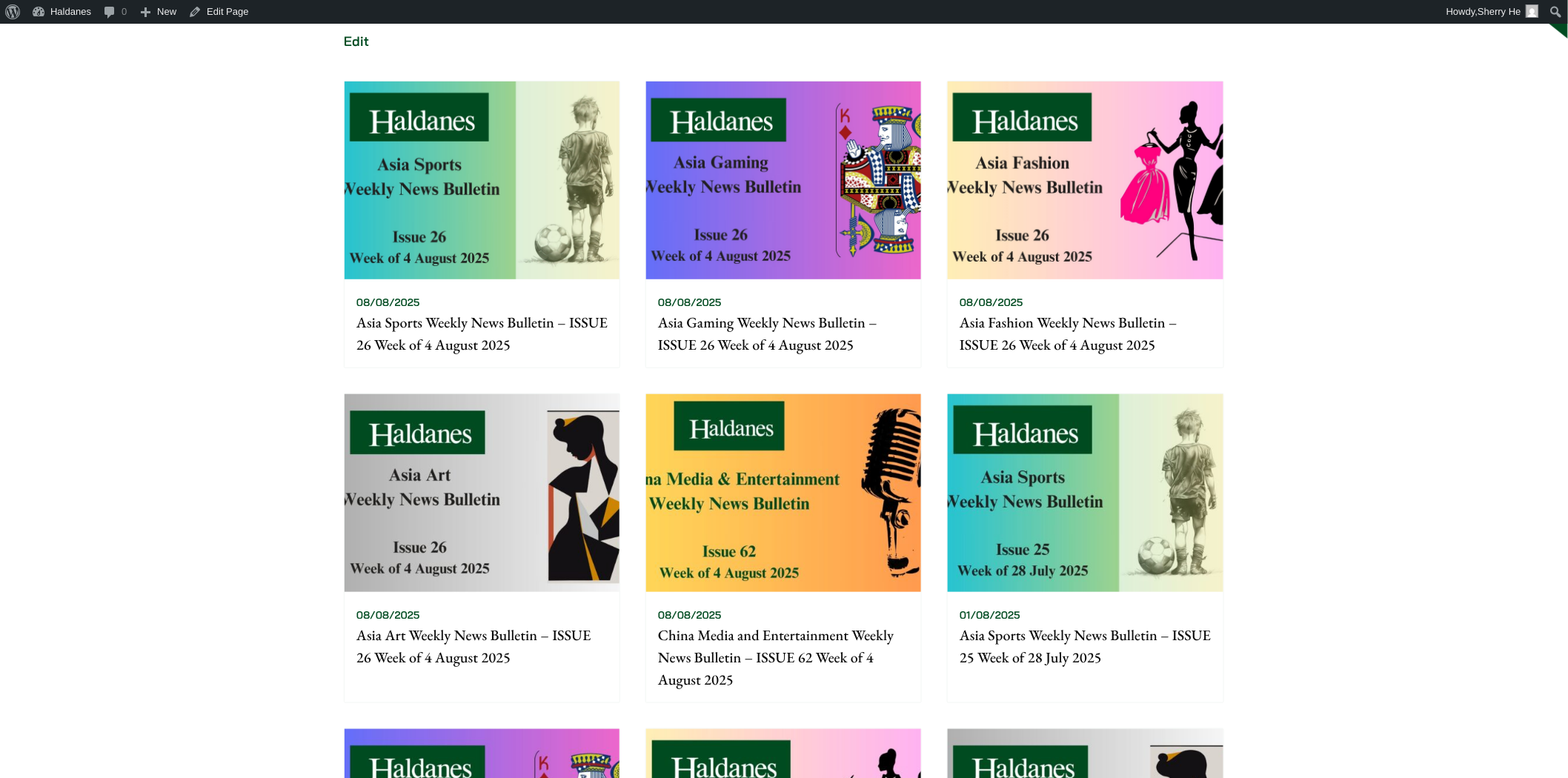 click at bounding box center (783, 180) 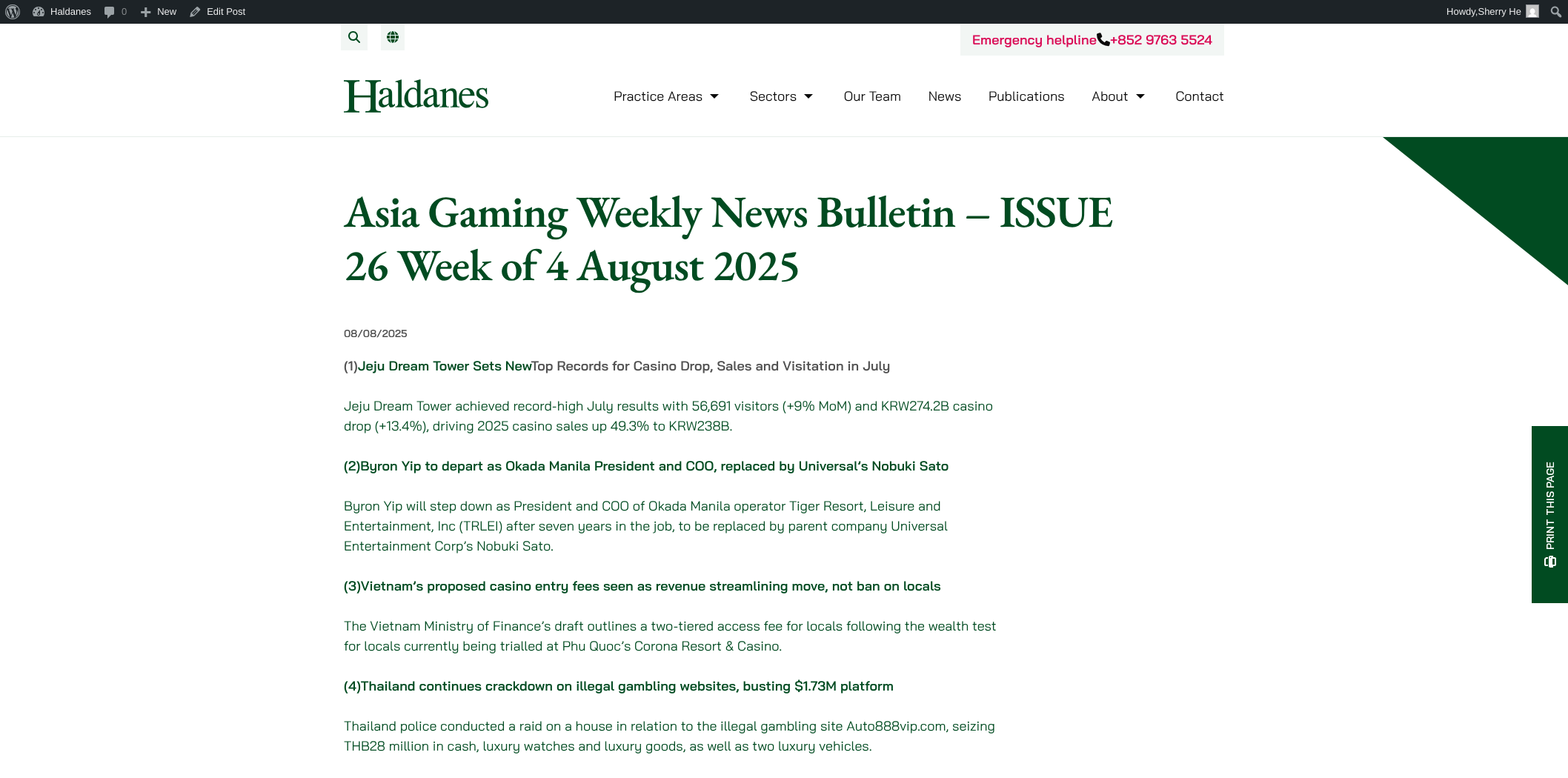 scroll, scrollTop: 0, scrollLeft: 0, axis: both 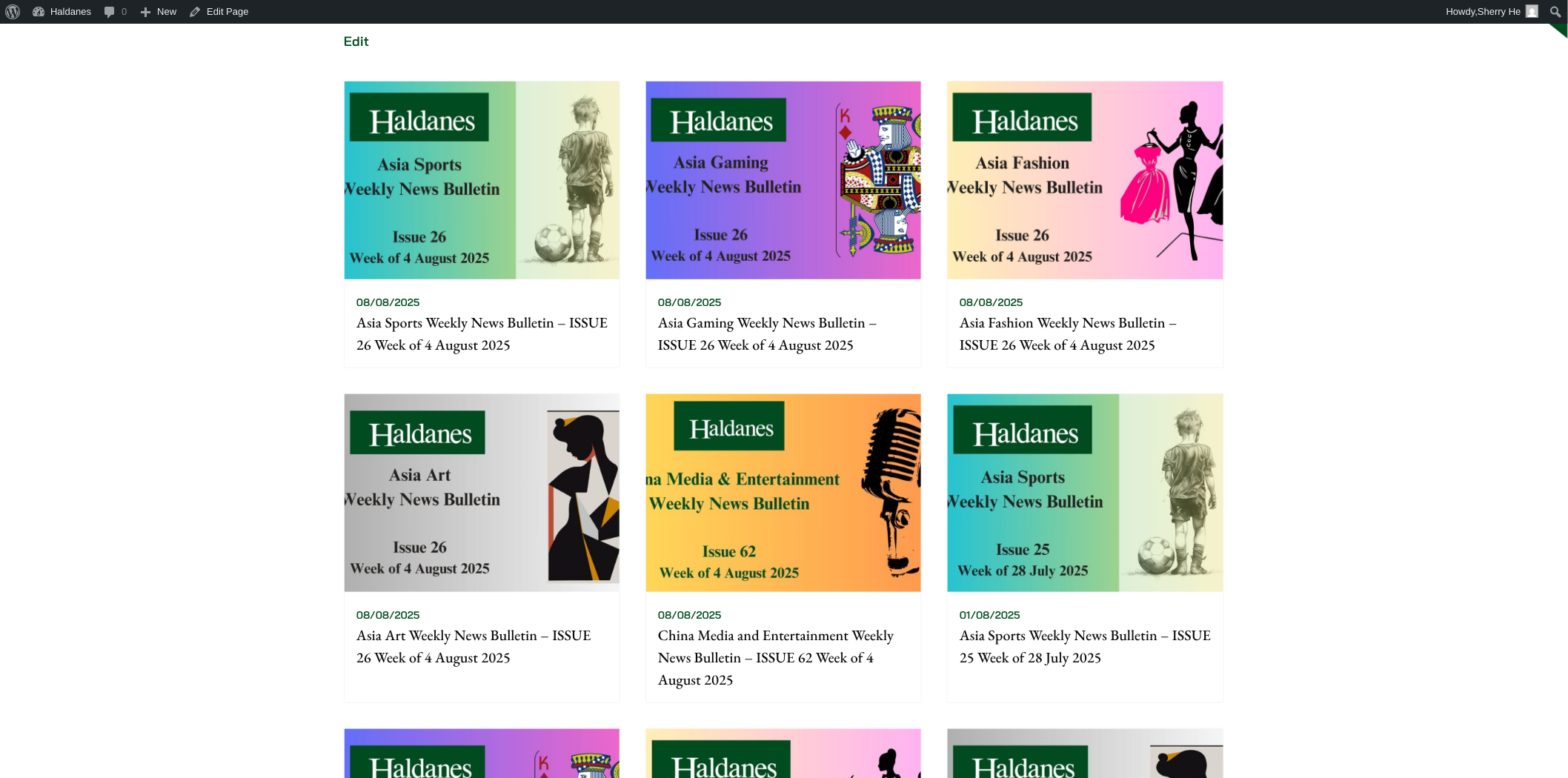 click at bounding box center (482, 180) 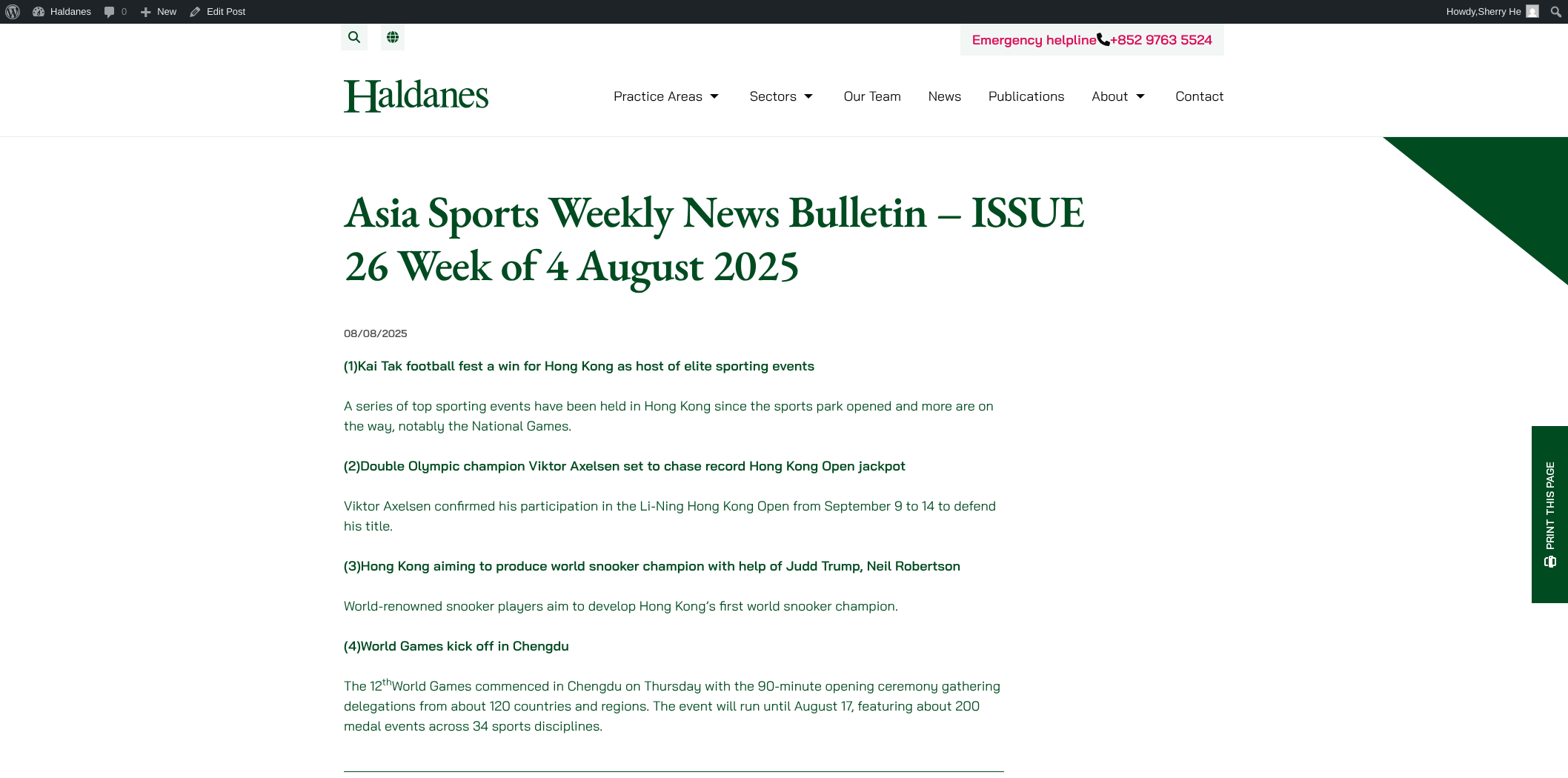 scroll, scrollTop: 0, scrollLeft: 0, axis: both 